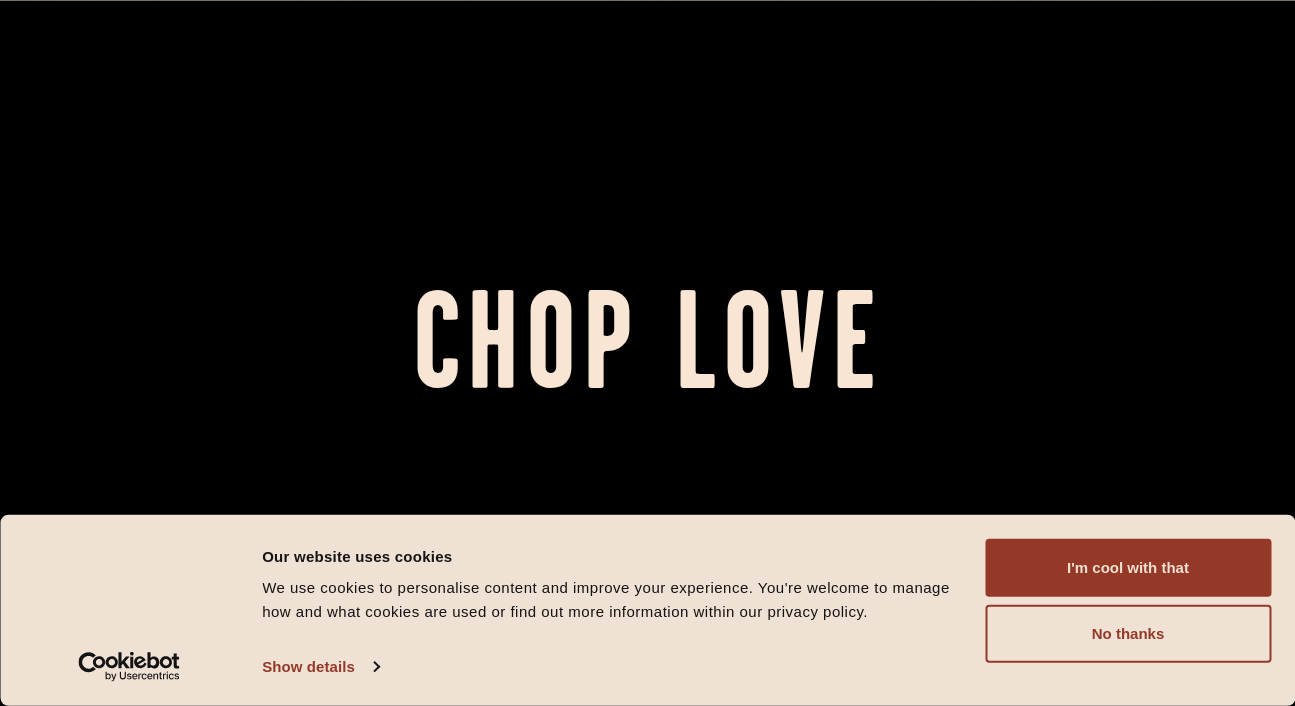 scroll, scrollTop: 0, scrollLeft: 0, axis: both 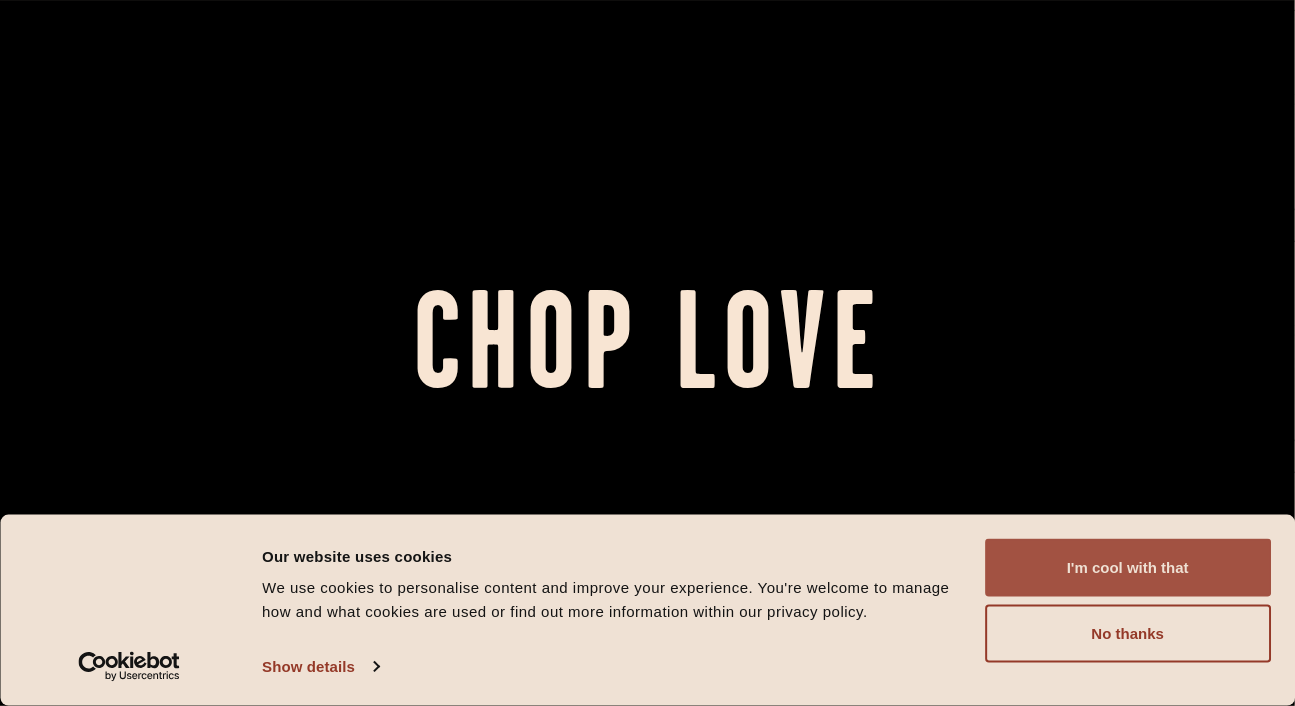 click on "I'm cool with that" at bounding box center [1128, 568] 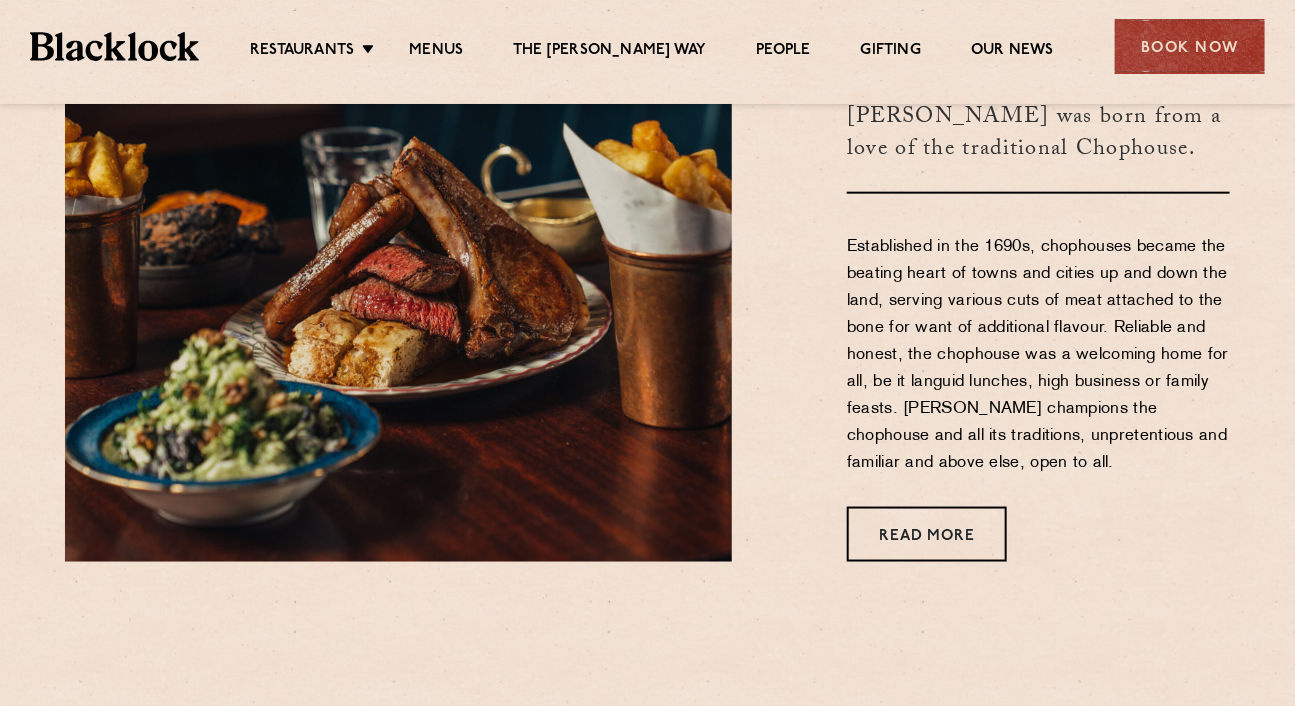 scroll, scrollTop: 782, scrollLeft: 0, axis: vertical 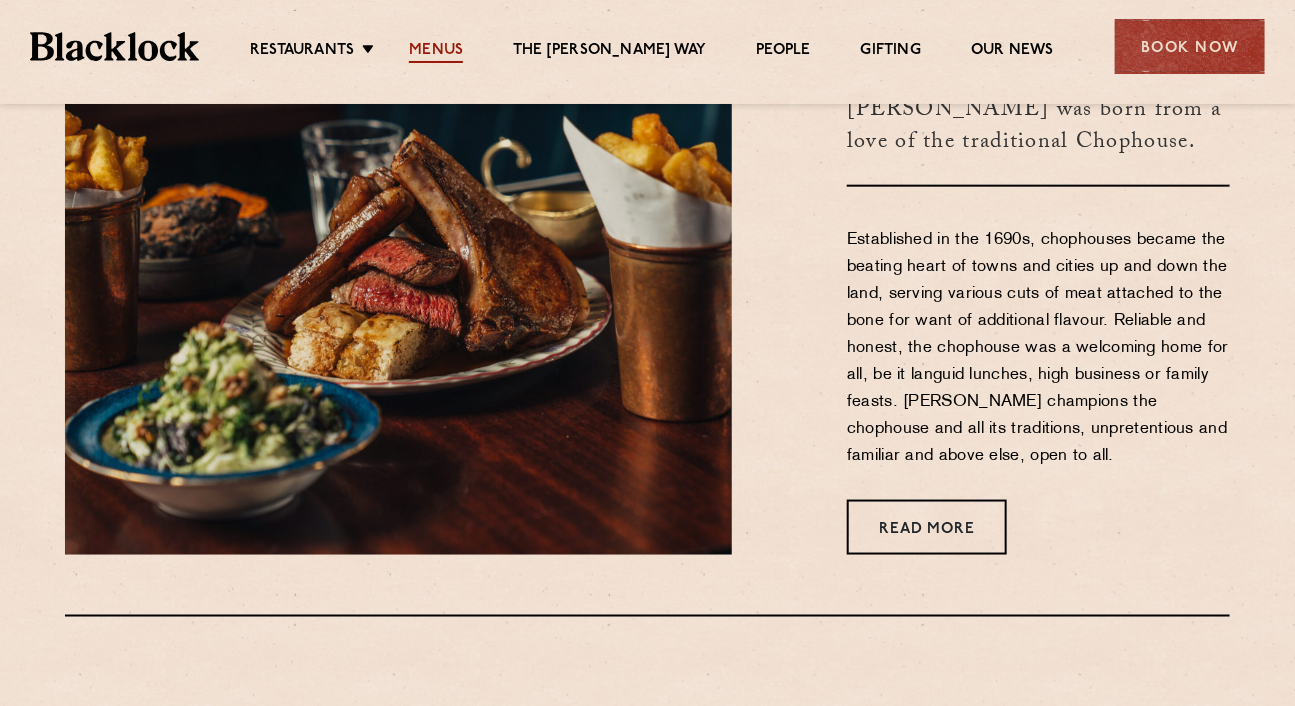 click on "Menus" at bounding box center [436, 52] 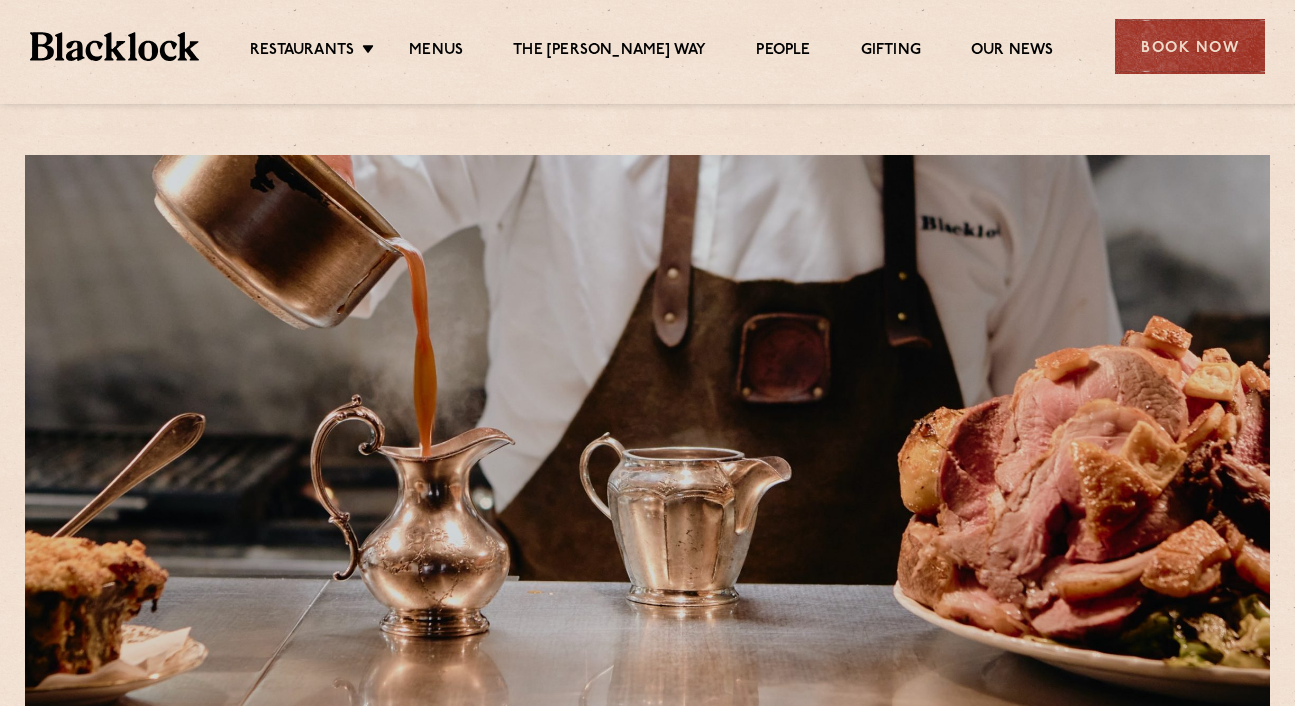 scroll, scrollTop: 0, scrollLeft: 0, axis: both 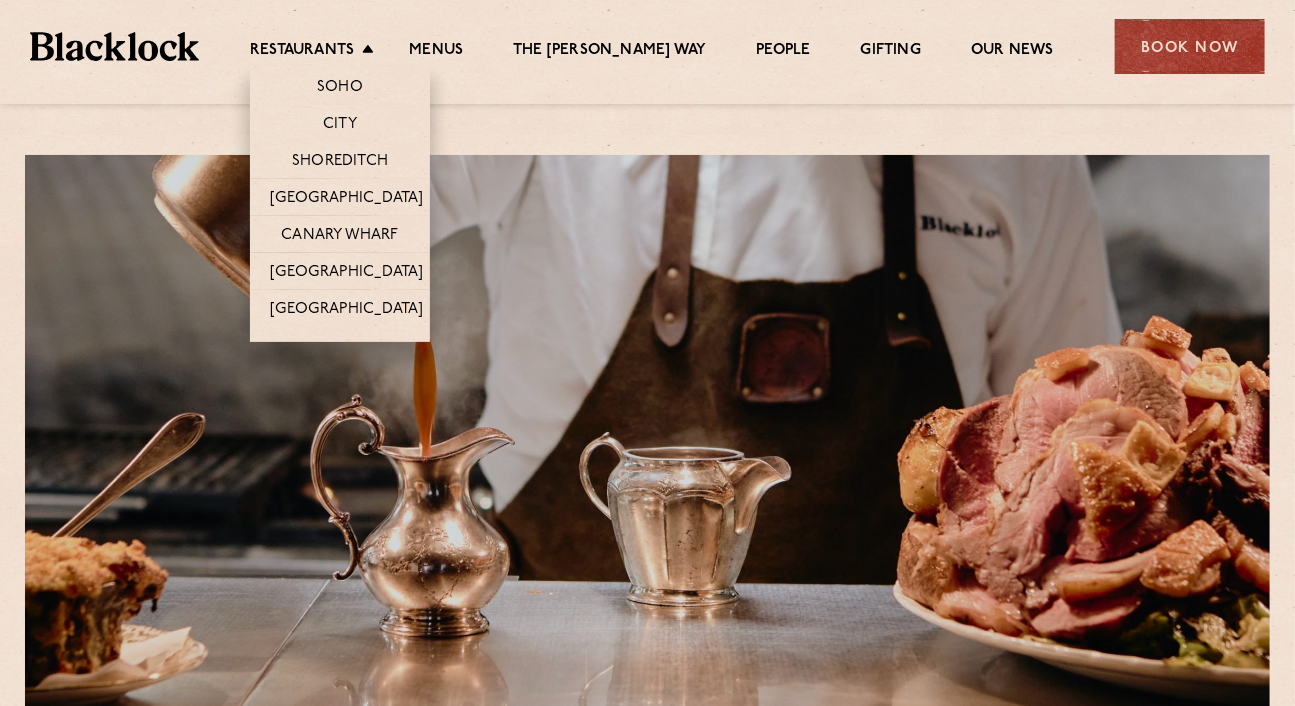 click on "Restaurants Soho City Shoreditch Covent Garden Canary Wharf Manchester Birmingham" at bounding box center (317, 52) 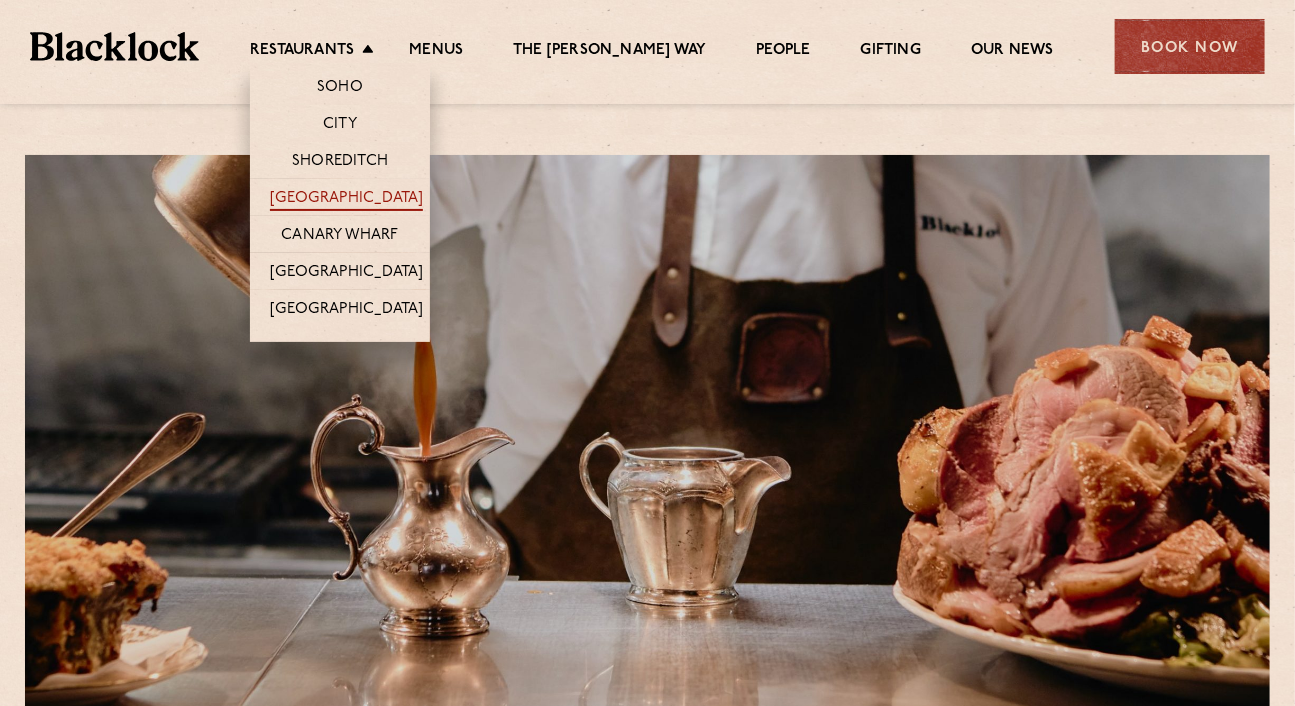 click on "[GEOGRAPHIC_DATA]" at bounding box center [346, 200] 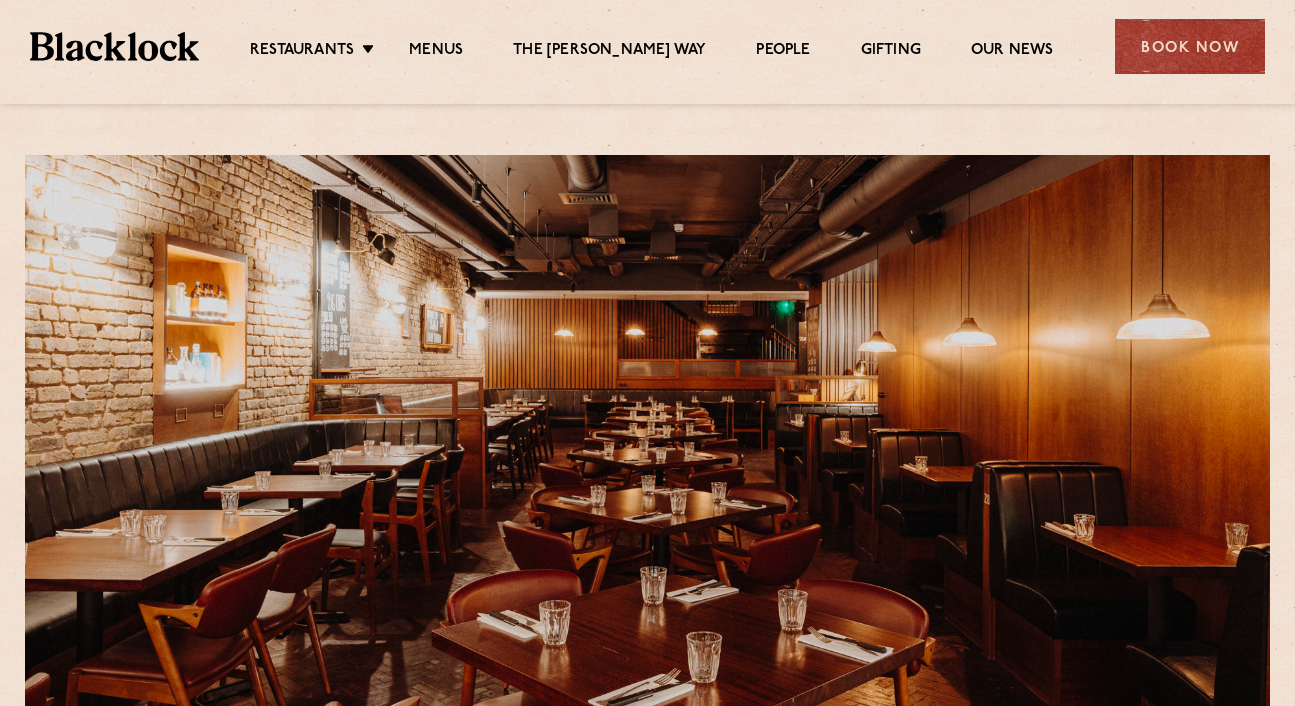 scroll, scrollTop: 0, scrollLeft: 0, axis: both 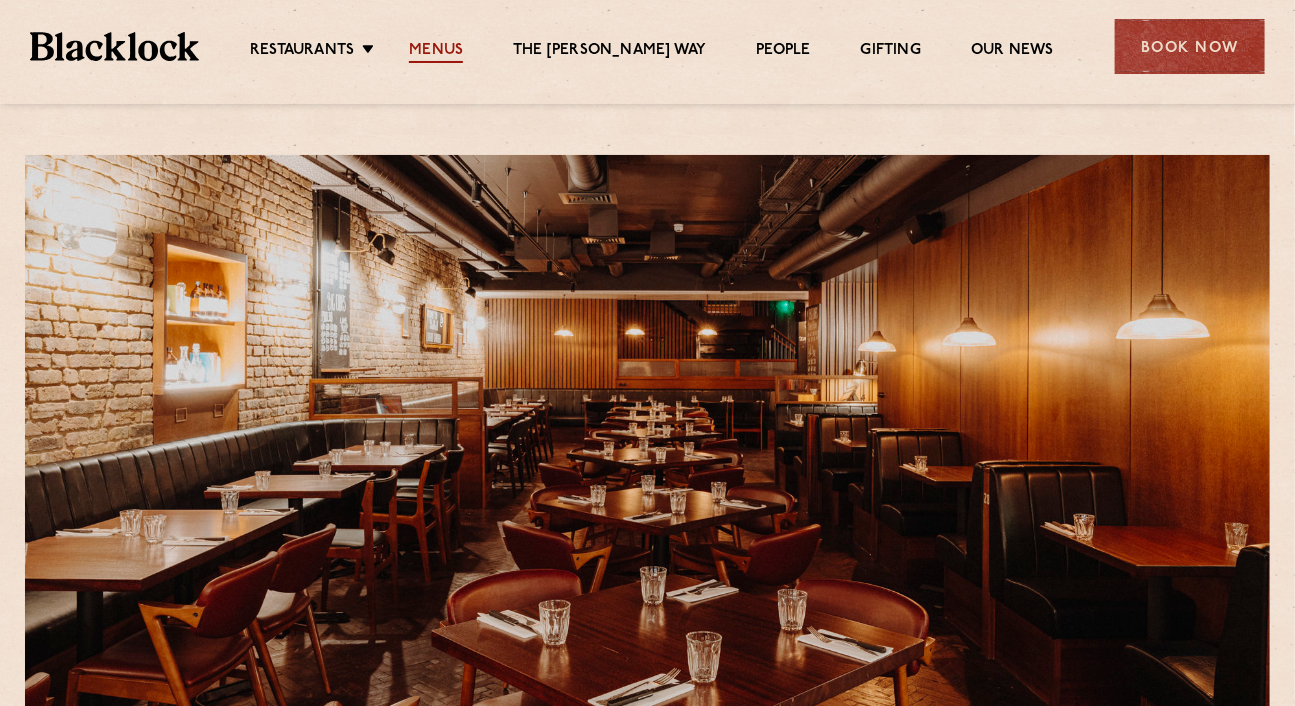 click on "Menus" at bounding box center (436, 52) 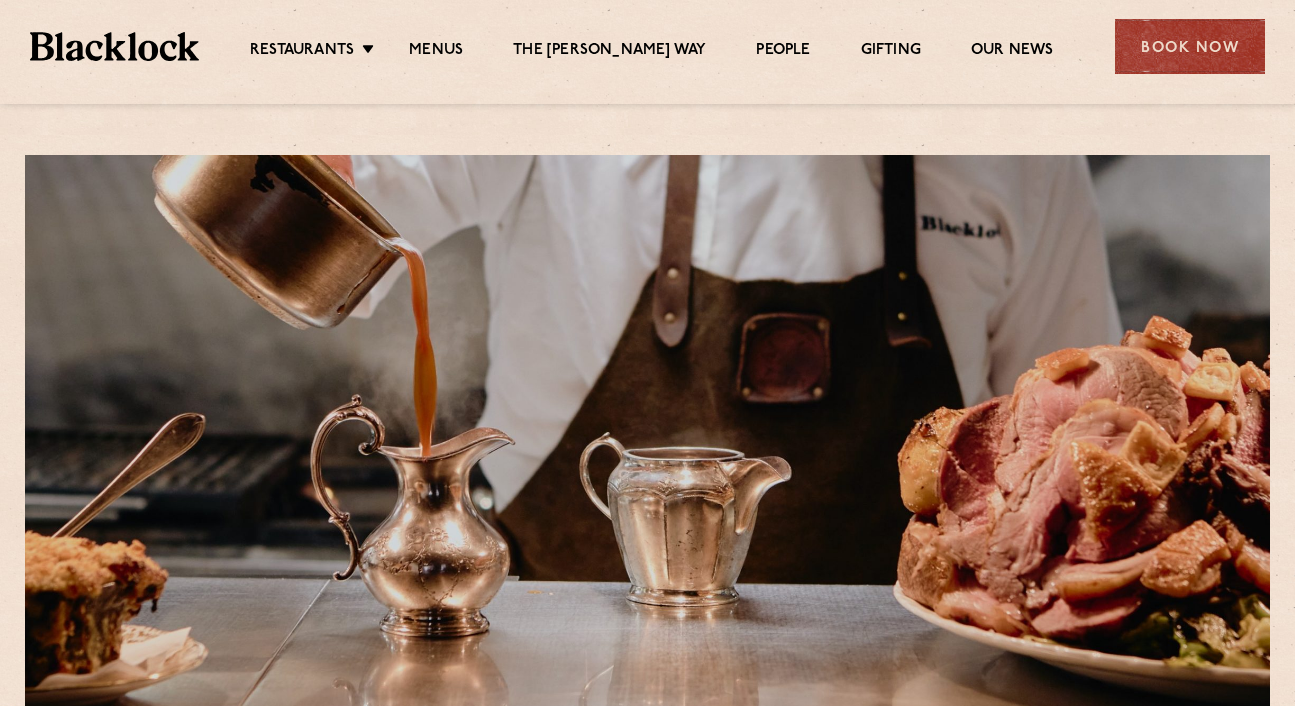 scroll, scrollTop: 0, scrollLeft: 0, axis: both 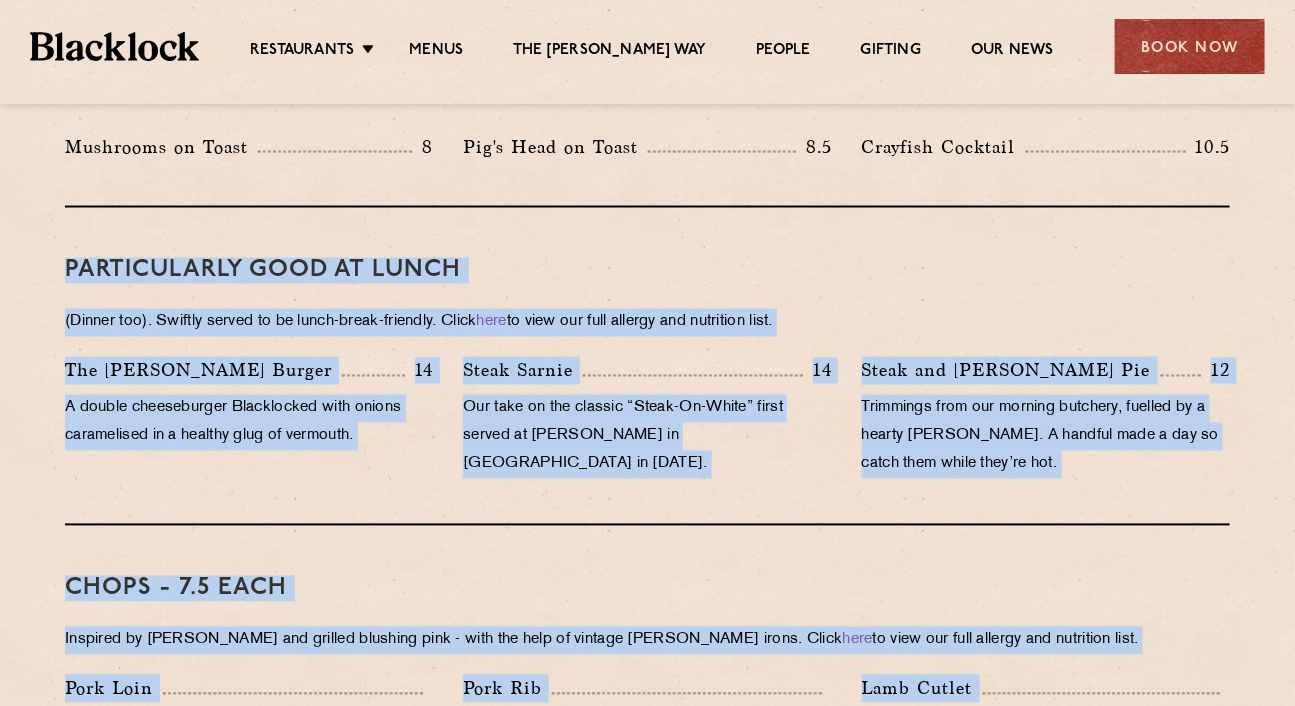 drag, startPoint x: 1309, startPoint y: 414, endPoint x: 1308, endPoint y: 226, distance: 188.00266 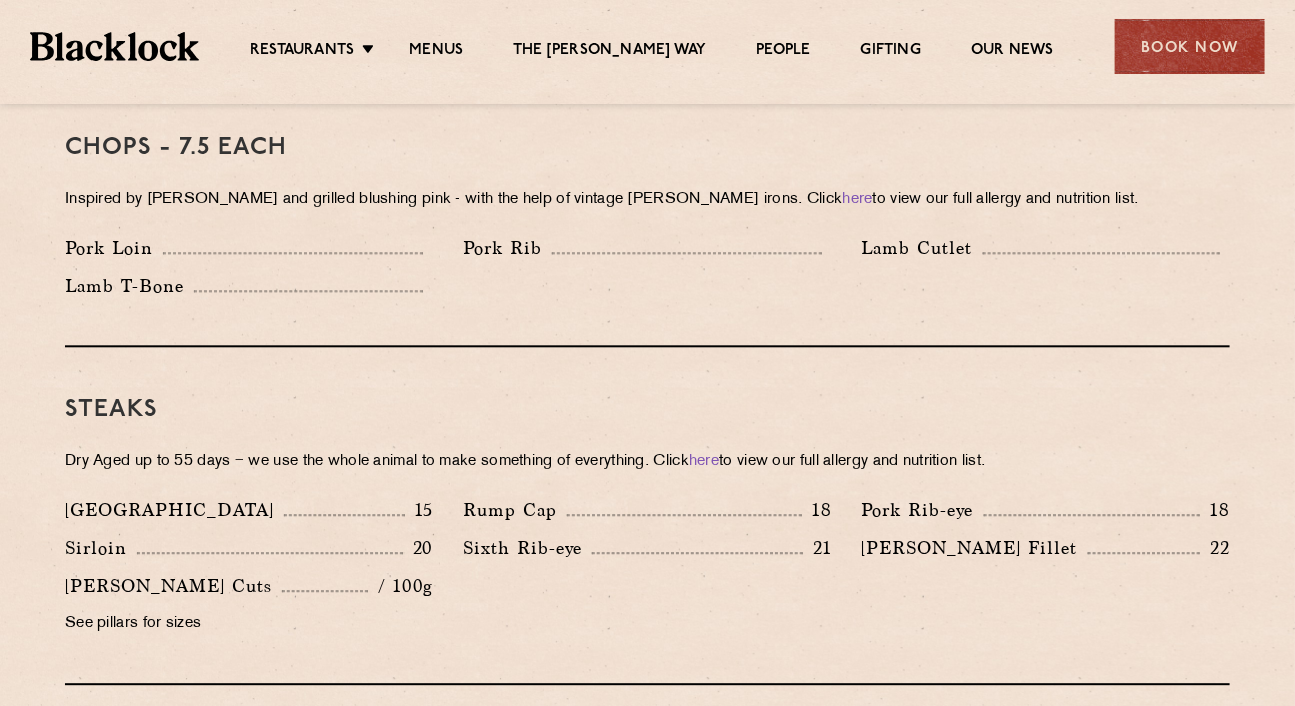 scroll, scrollTop: 1616, scrollLeft: 0, axis: vertical 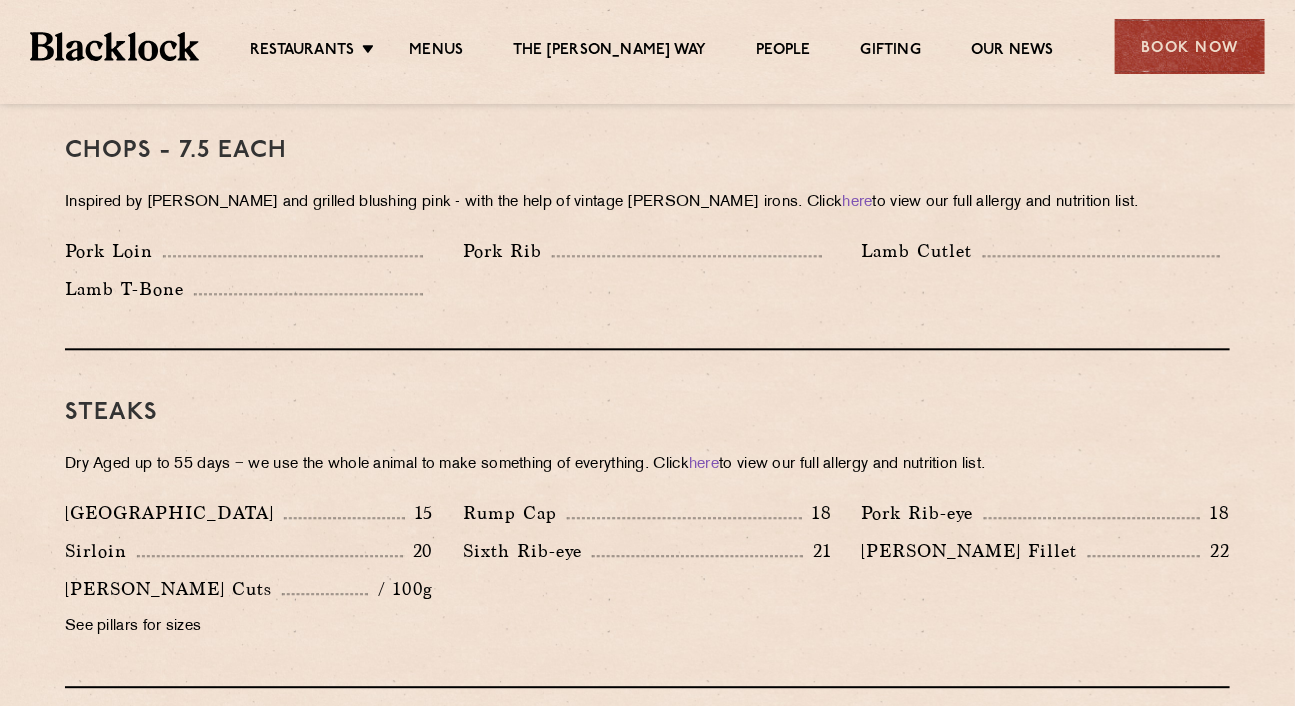 click on "See pillars for sizes" at bounding box center [249, 627] 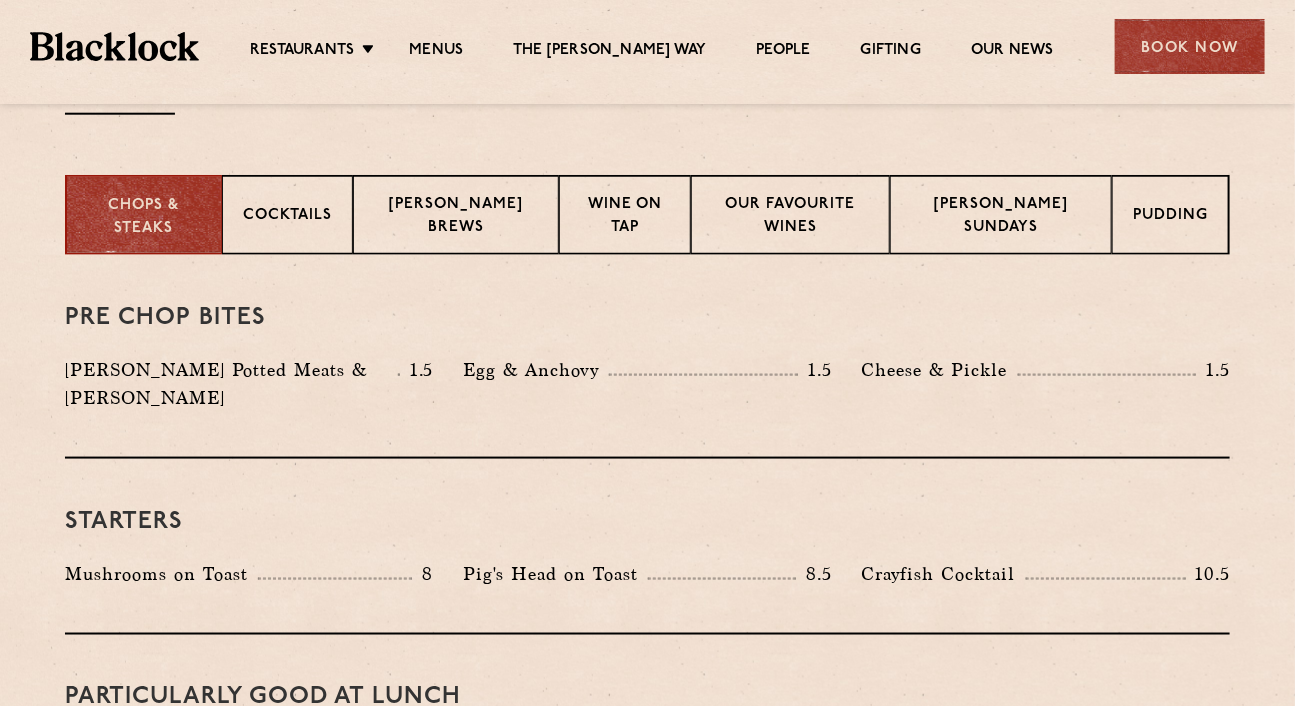 scroll, scrollTop: 748, scrollLeft: 0, axis: vertical 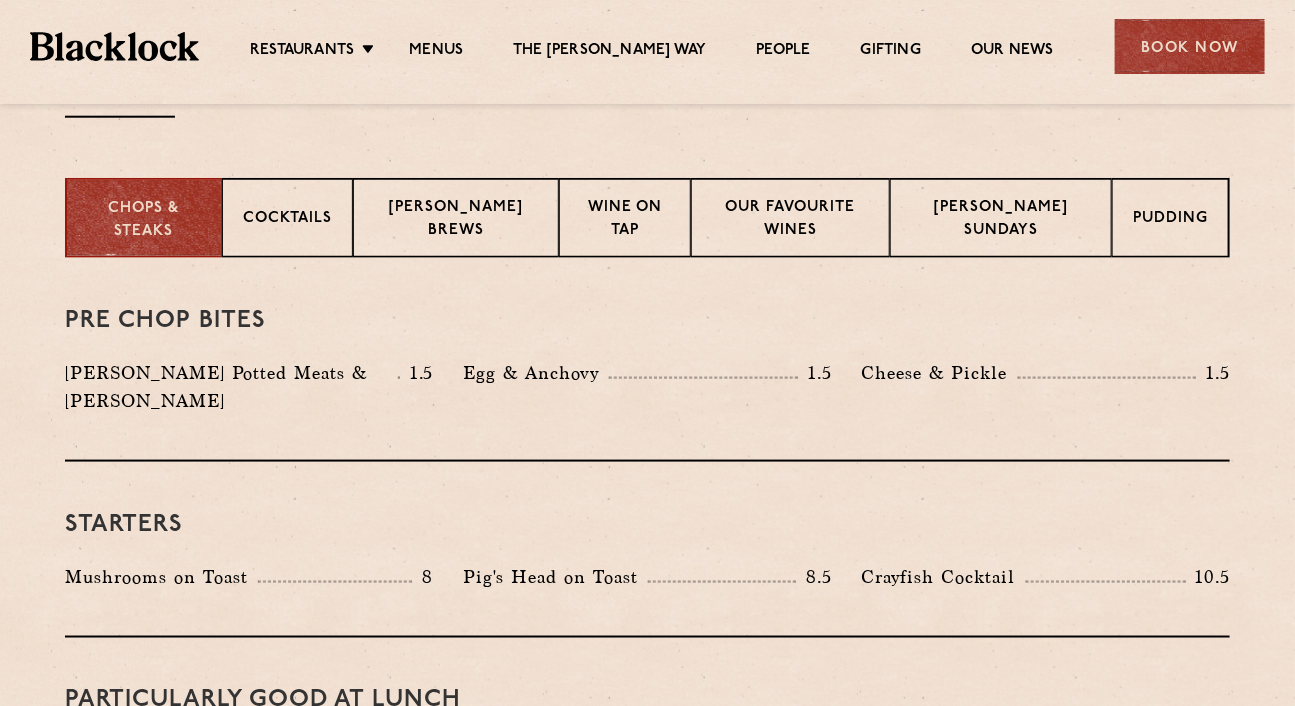 drag, startPoint x: 1309, startPoint y: 315, endPoint x: 1309, endPoint y: 173, distance: 142 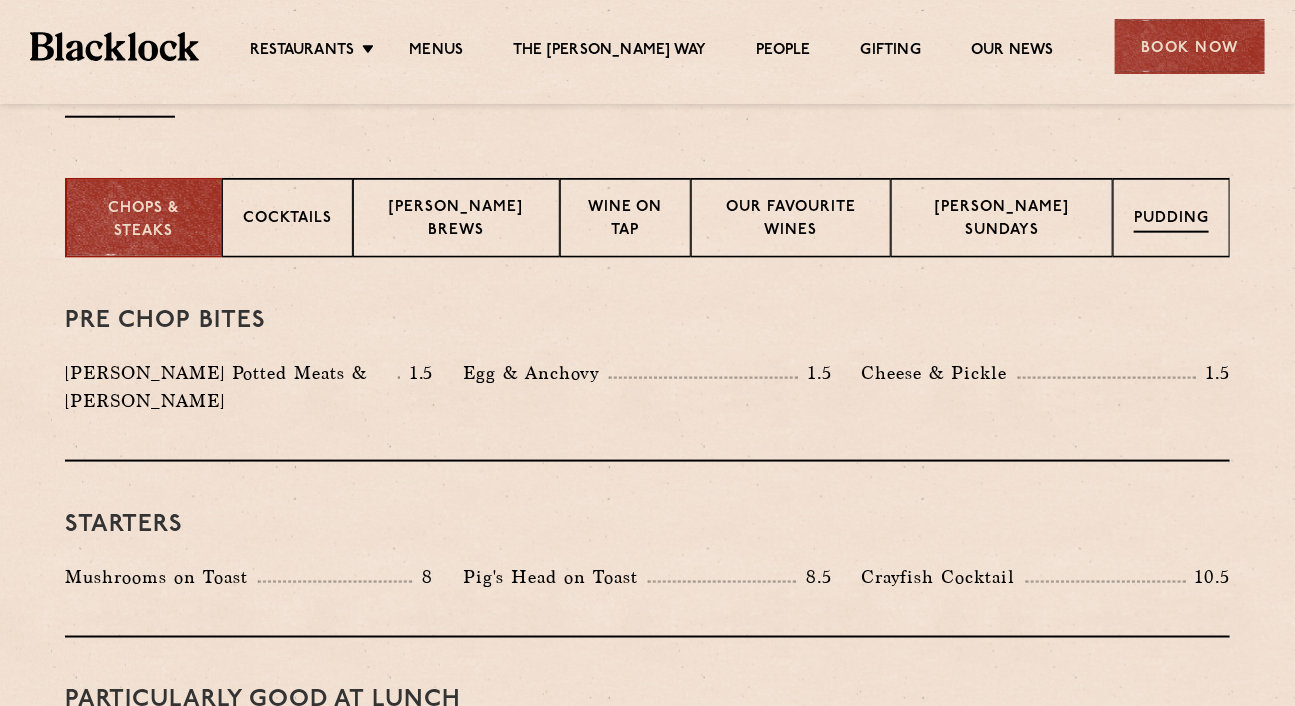 click on "Pudding" at bounding box center [1171, 218] 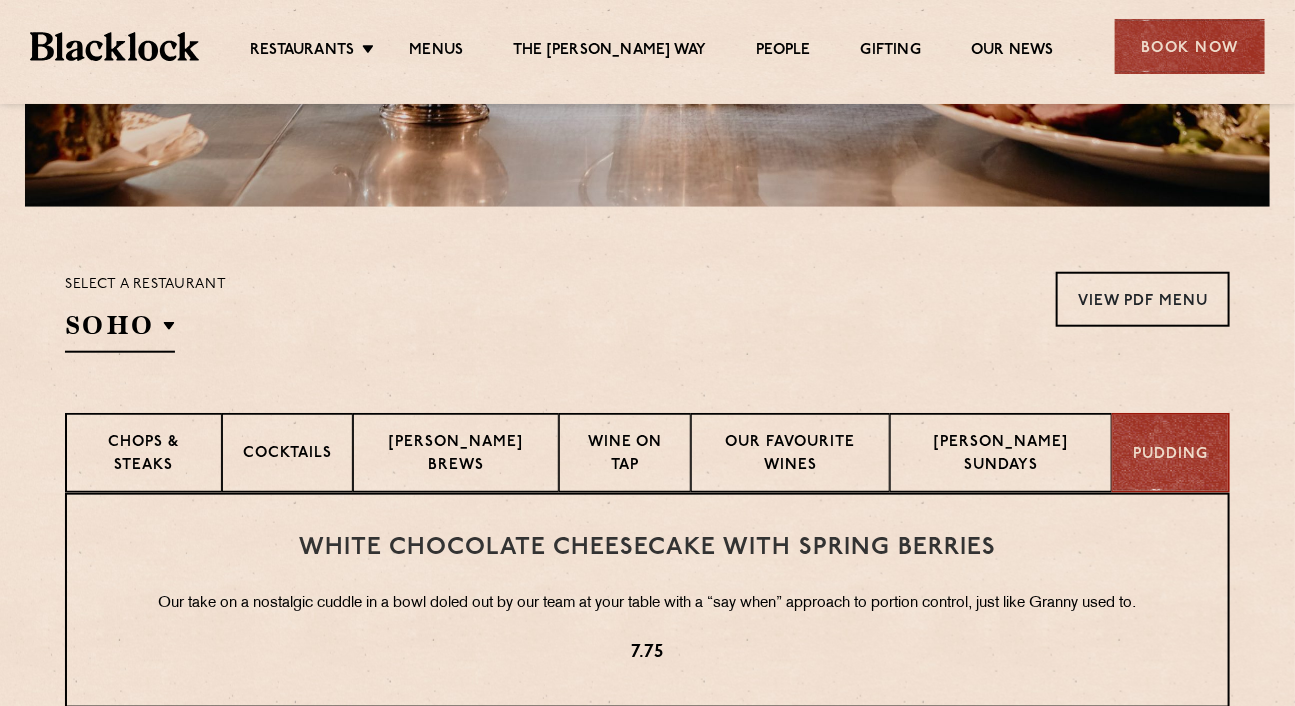 scroll, scrollTop: 512, scrollLeft: 0, axis: vertical 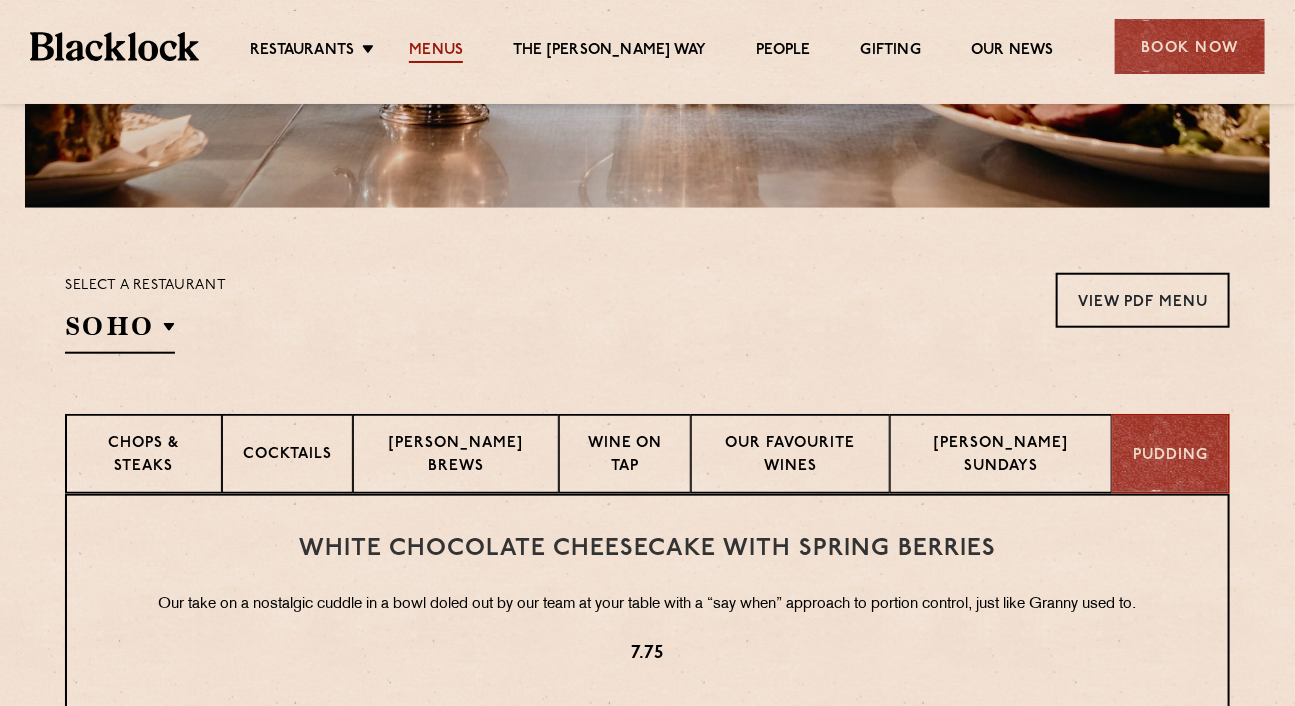 click on "Menus" at bounding box center [436, 52] 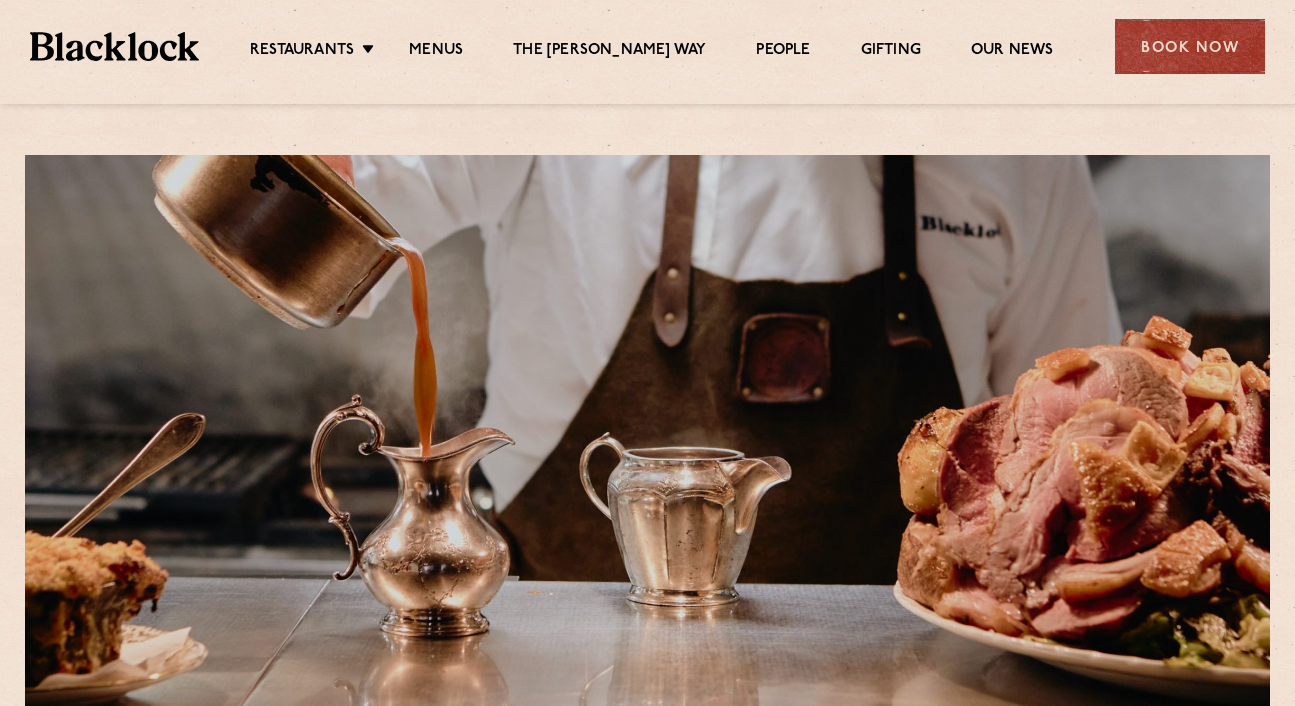scroll, scrollTop: 0, scrollLeft: 0, axis: both 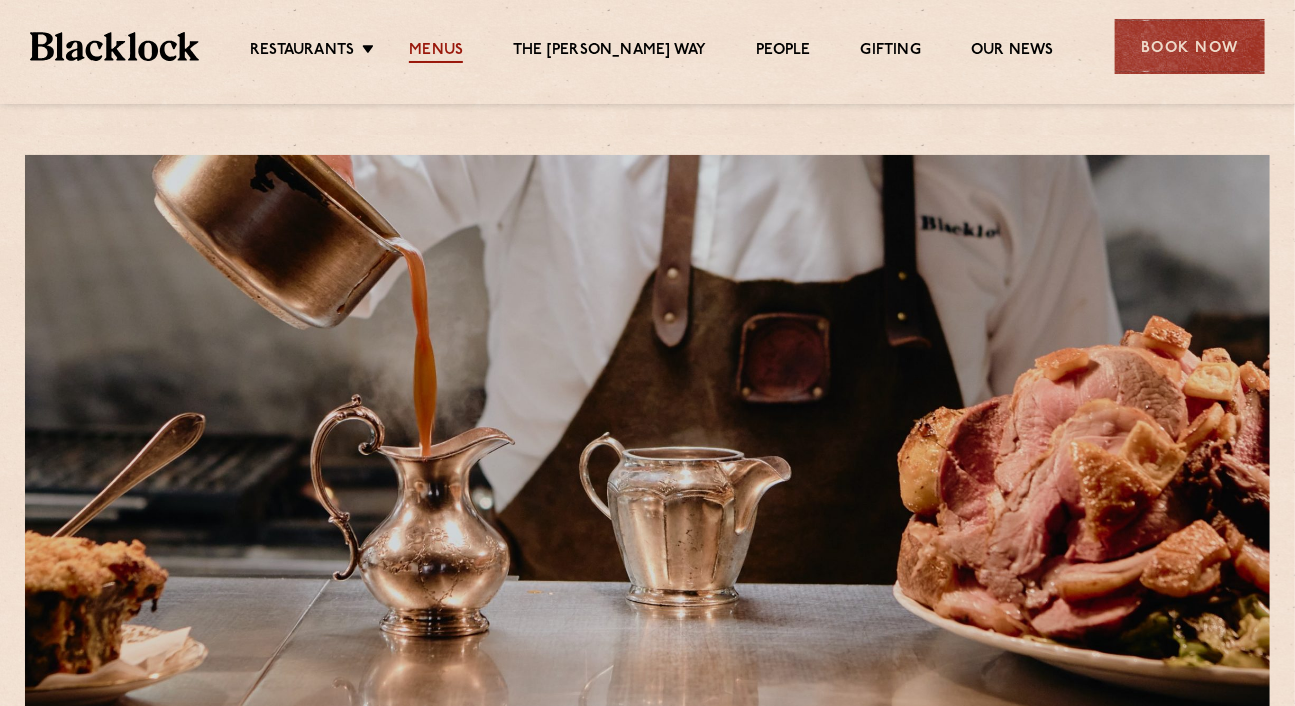 click on "Menus" at bounding box center (436, 52) 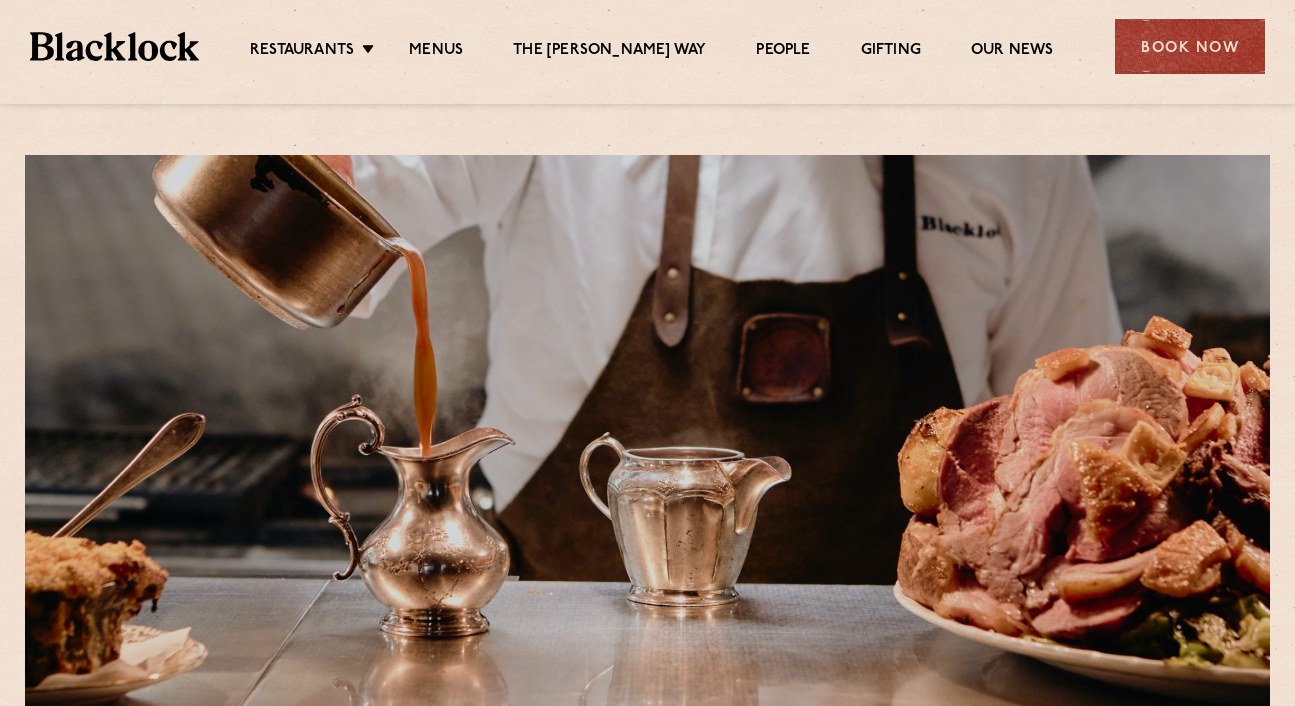 scroll, scrollTop: 0, scrollLeft: 0, axis: both 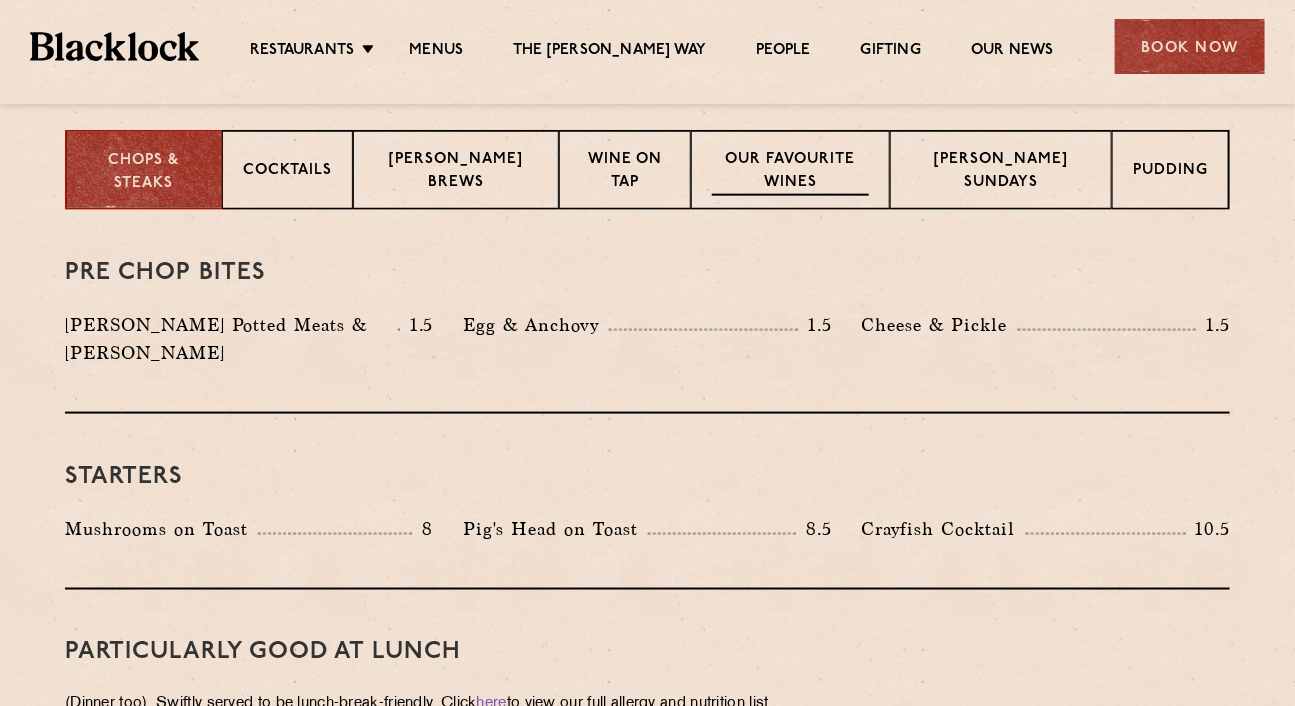 click on "Our favourite wines" at bounding box center [791, 172] 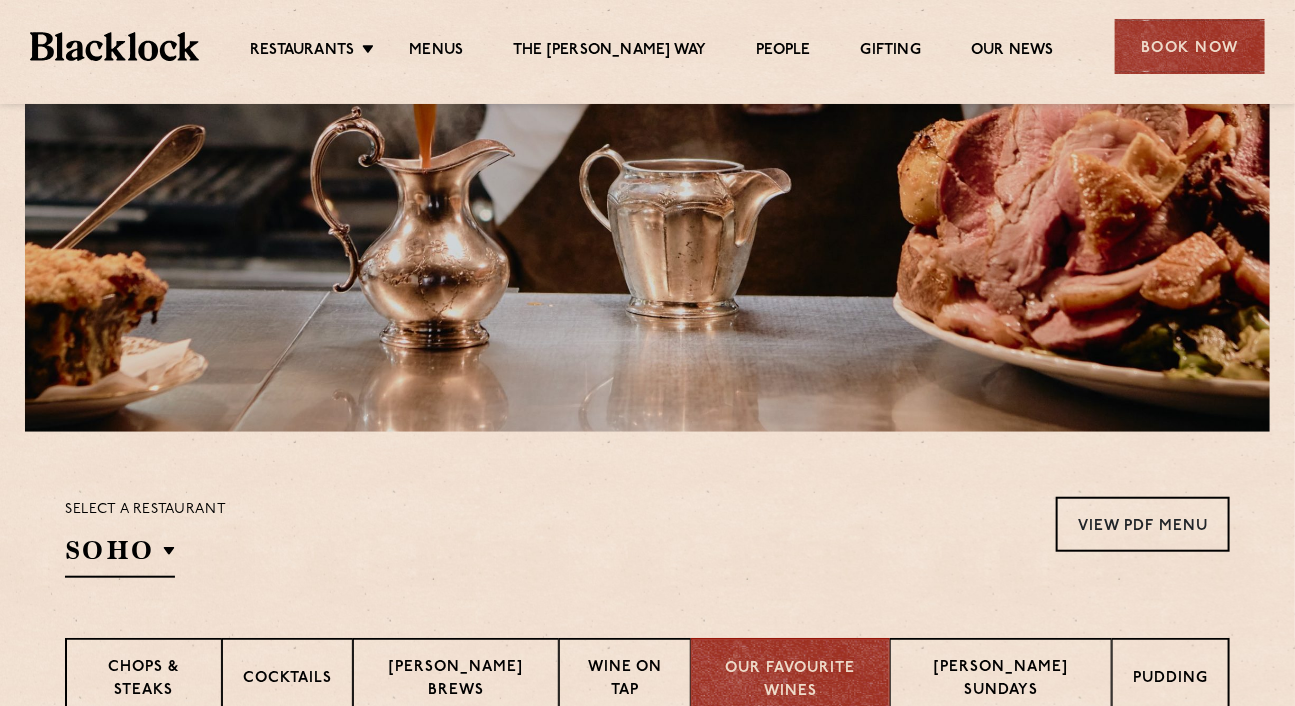 scroll, scrollTop: 230, scrollLeft: 0, axis: vertical 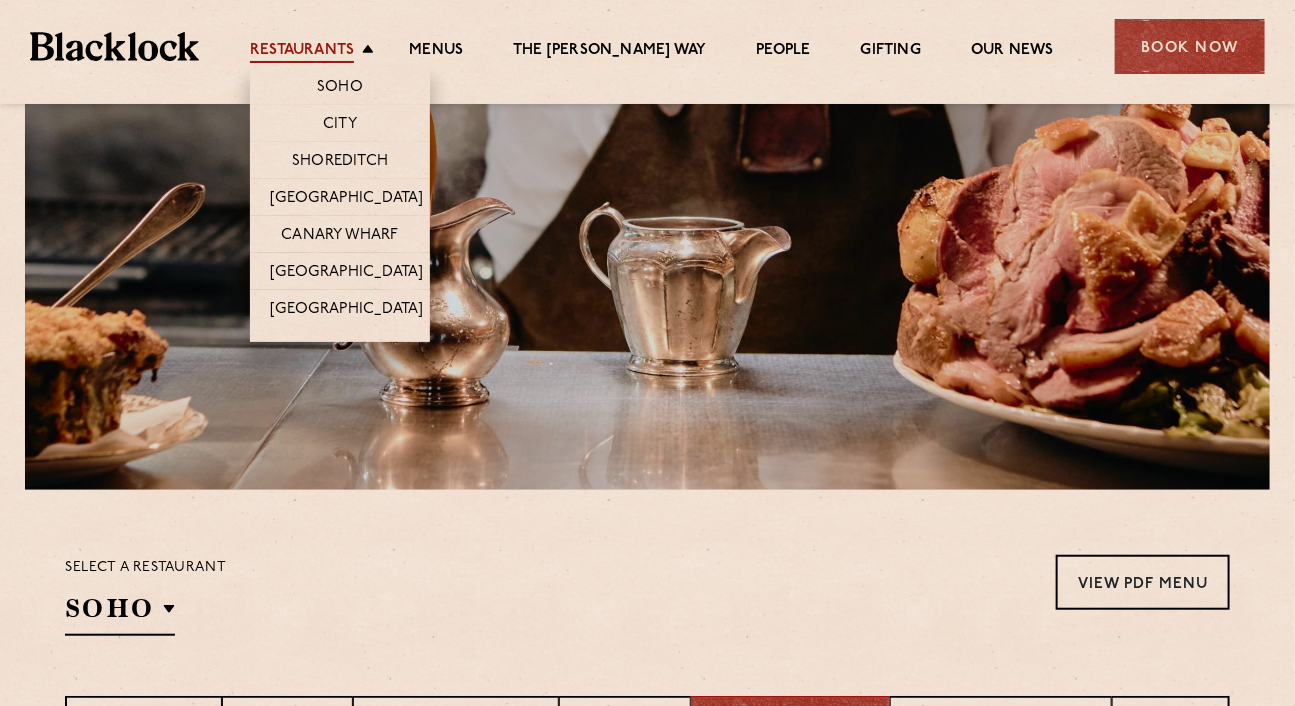 click on "Restaurants" at bounding box center (302, 52) 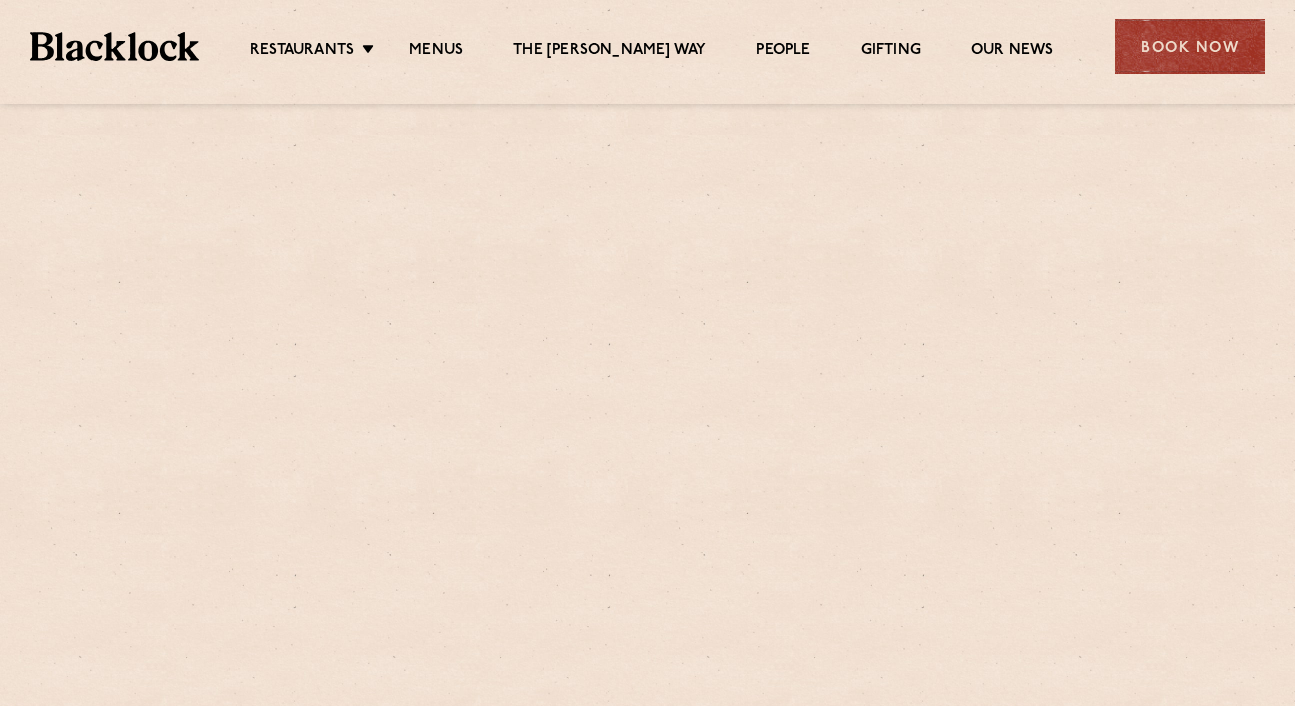 scroll, scrollTop: 0, scrollLeft: 0, axis: both 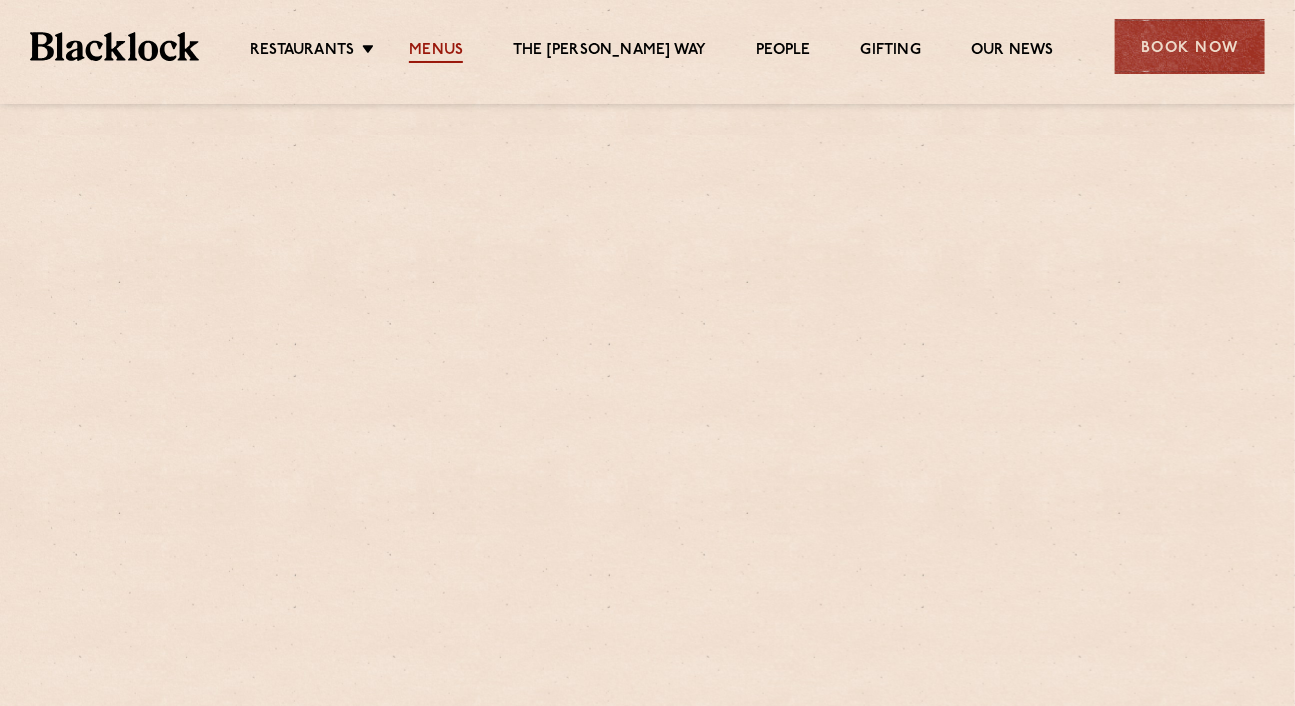 click on "Menus" at bounding box center [436, 52] 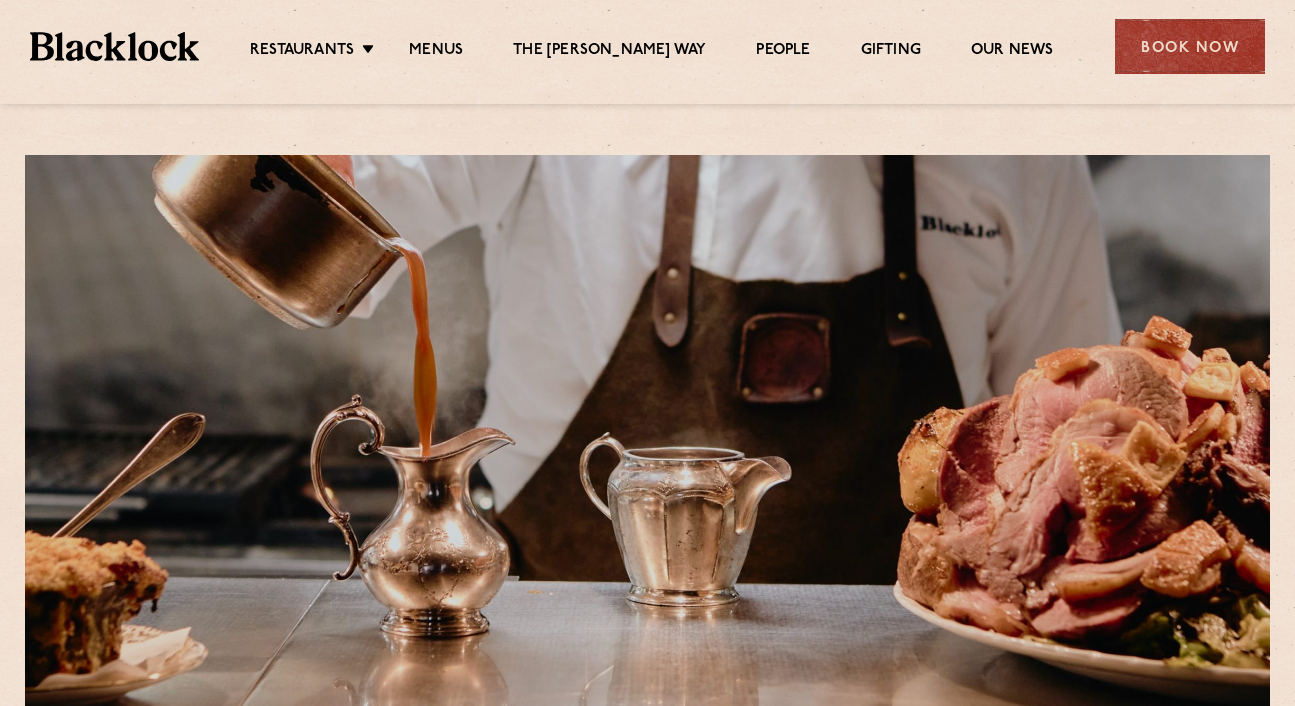 scroll, scrollTop: 0, scrollLeft: 0, axis: both 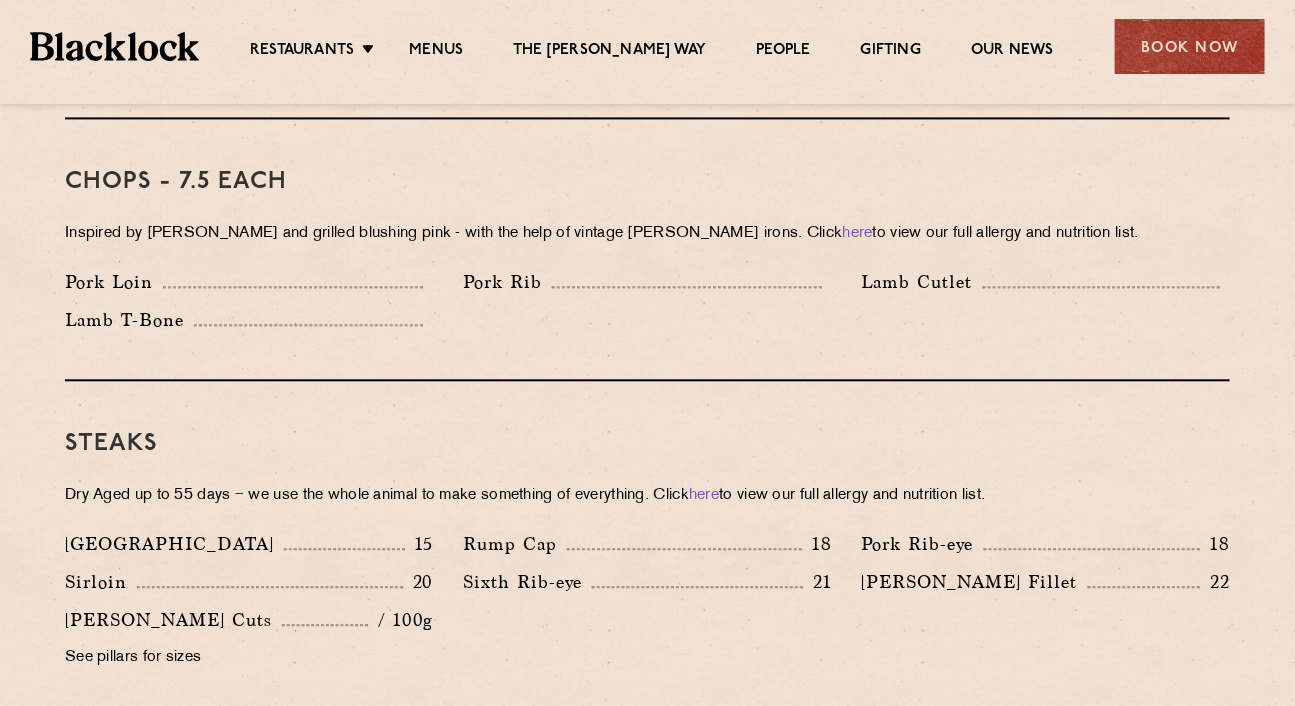 drag, startPoint x: 1293, startPoint y: 310, endPoint x: 1292, endPoint y: 336, distance: 26.019224 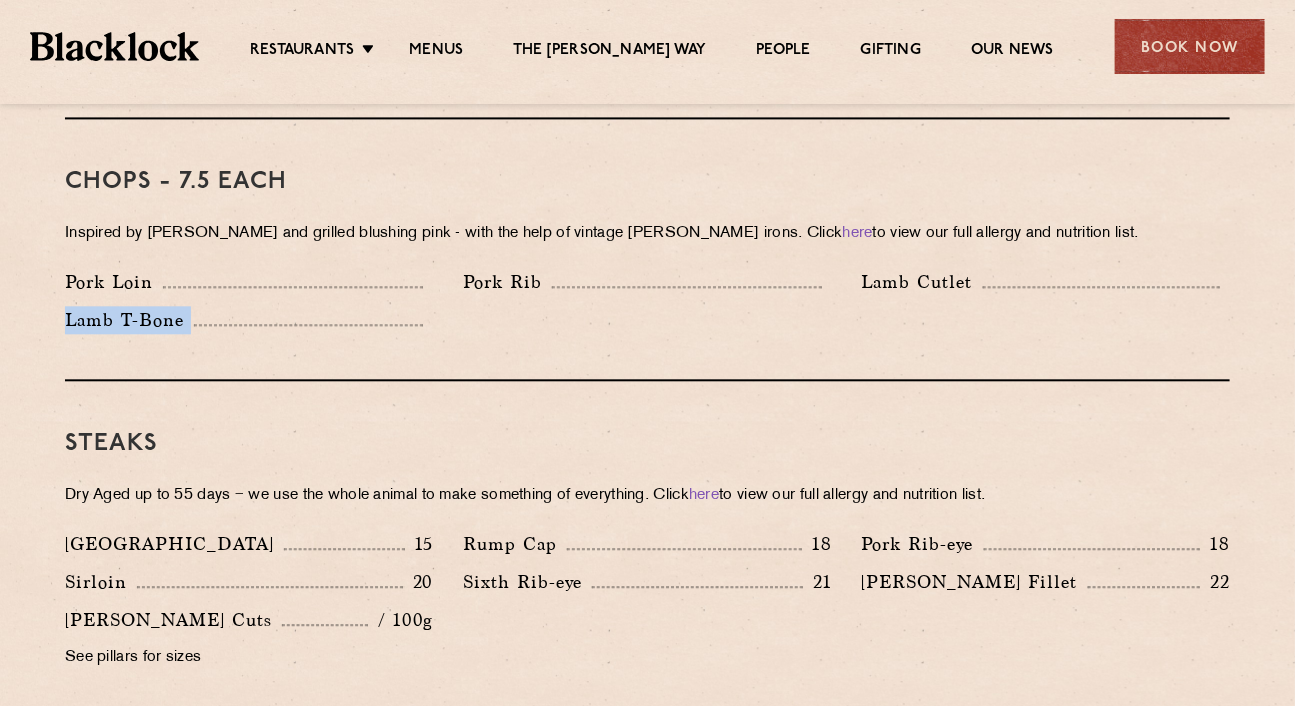 drag, startPoint x: 1288, startPoint y: 325, endPoint x: 1288, endPoint y: 370, distance: 45 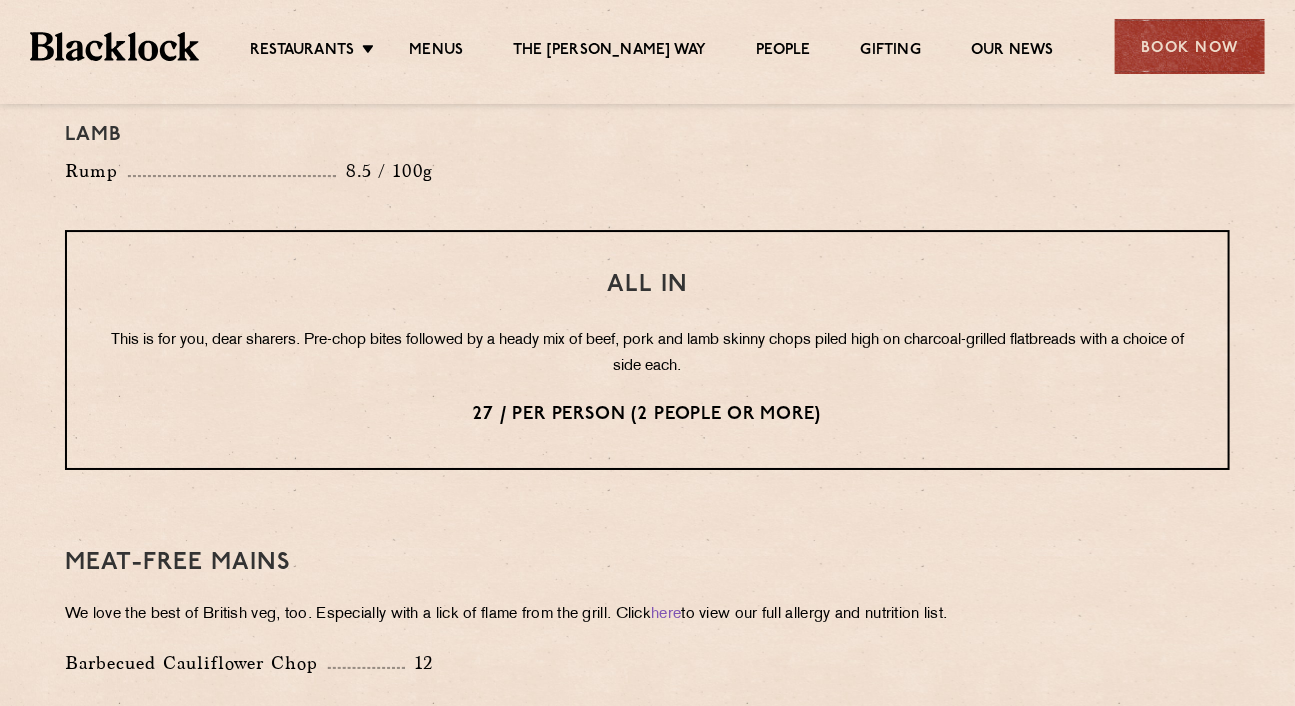 scroll, scrollTop: 2472, scrollLeft: 0, axis: vertical 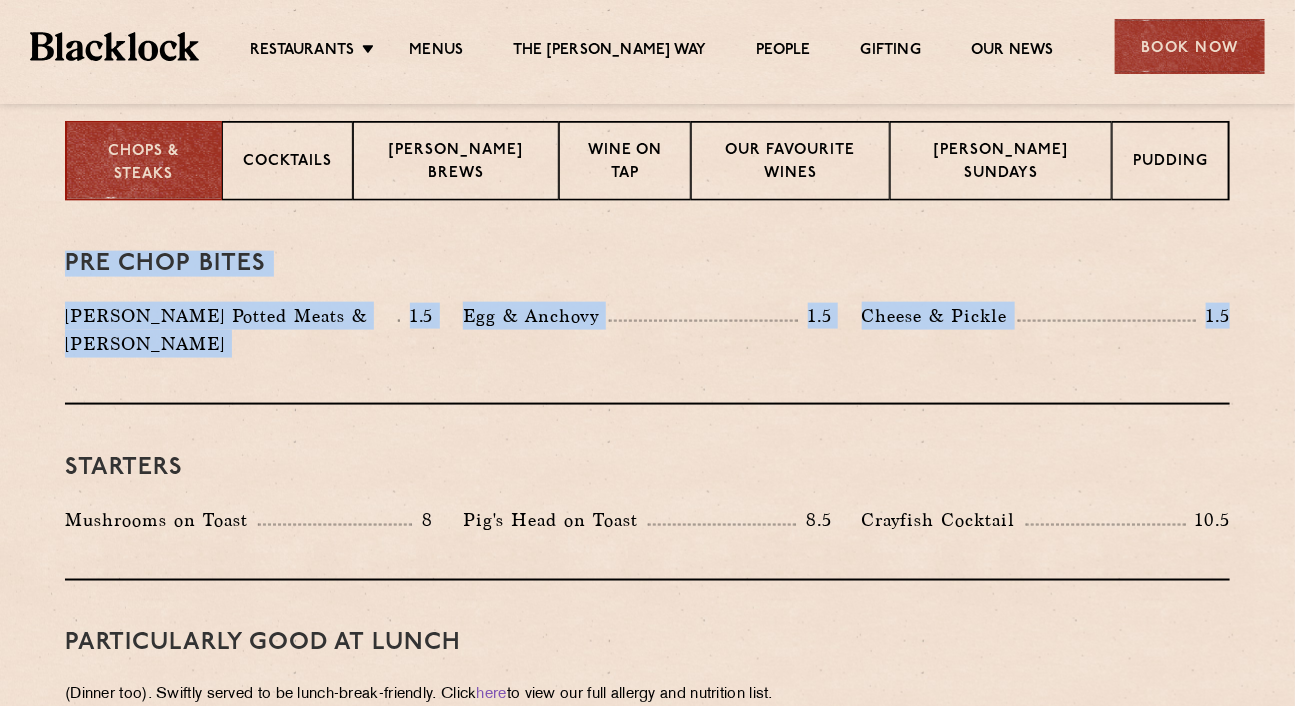 drag, startPoint x: 1309, startPoint y: 73, endPoint x: 1300, endPoint y: 161, distance: 88.45903 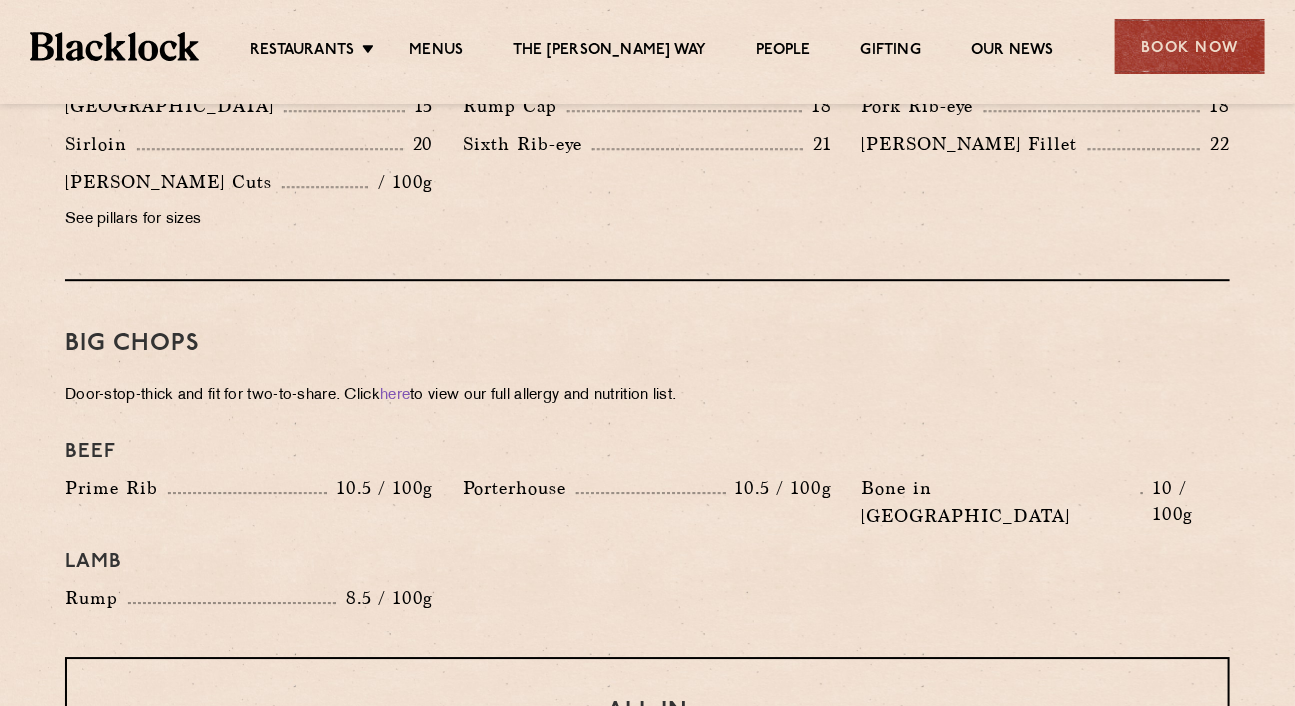 scroll, scrollTop: 2051, scrollLeft: 0, axis: vertical 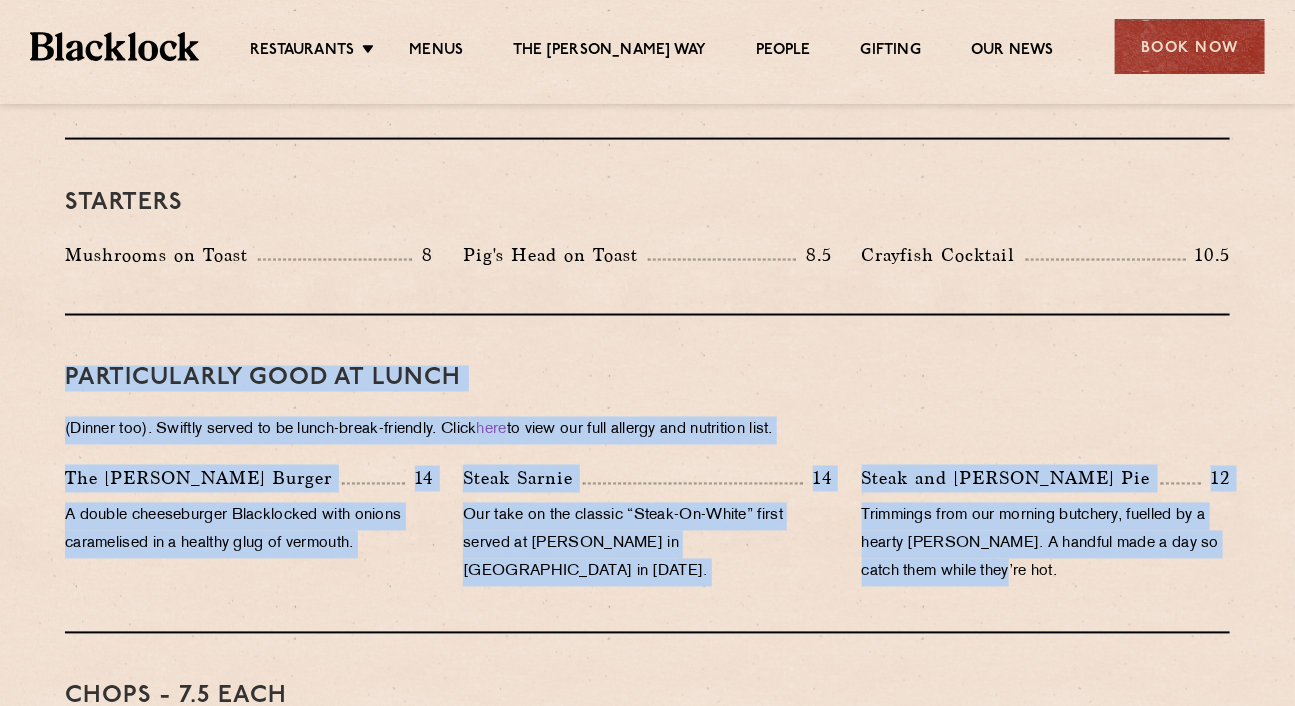 drag, startPoint x: 1309, startPoint y: 378, endPoint x: 1302, endPoint y: 217, distance: 161.1521 